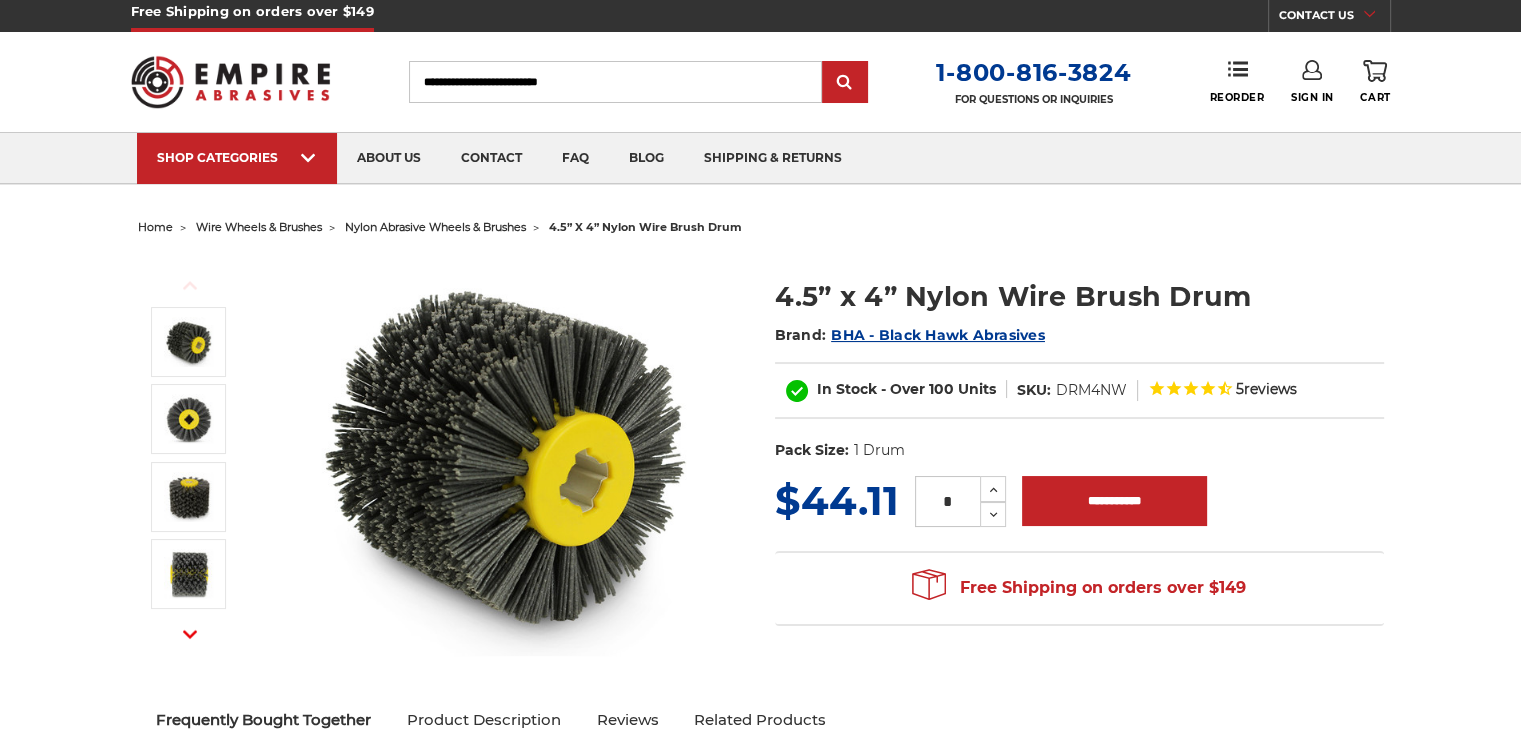 scroll, scrollTop: 23, scrollLeft: 0, axis: vertical 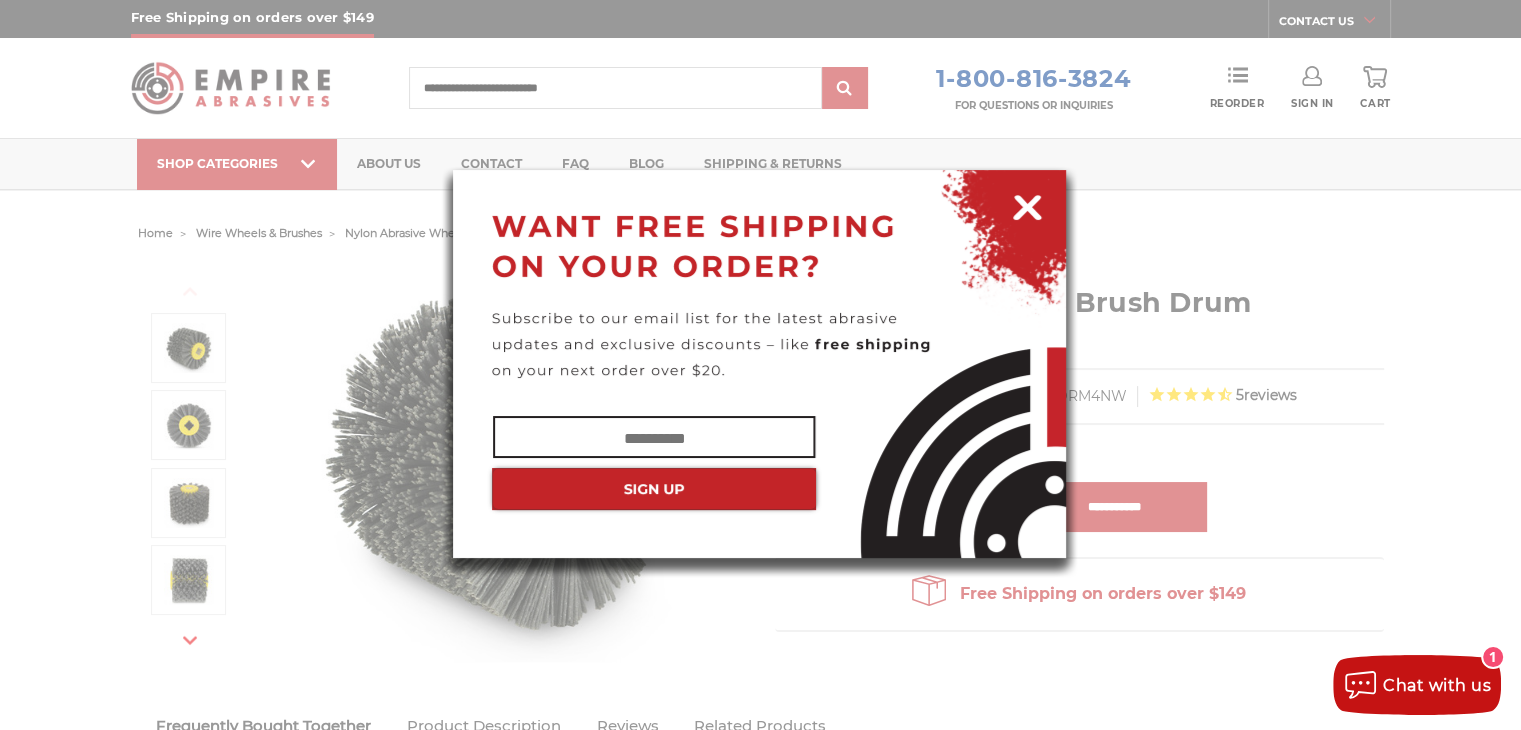 click at bounding box center [1027, 204] 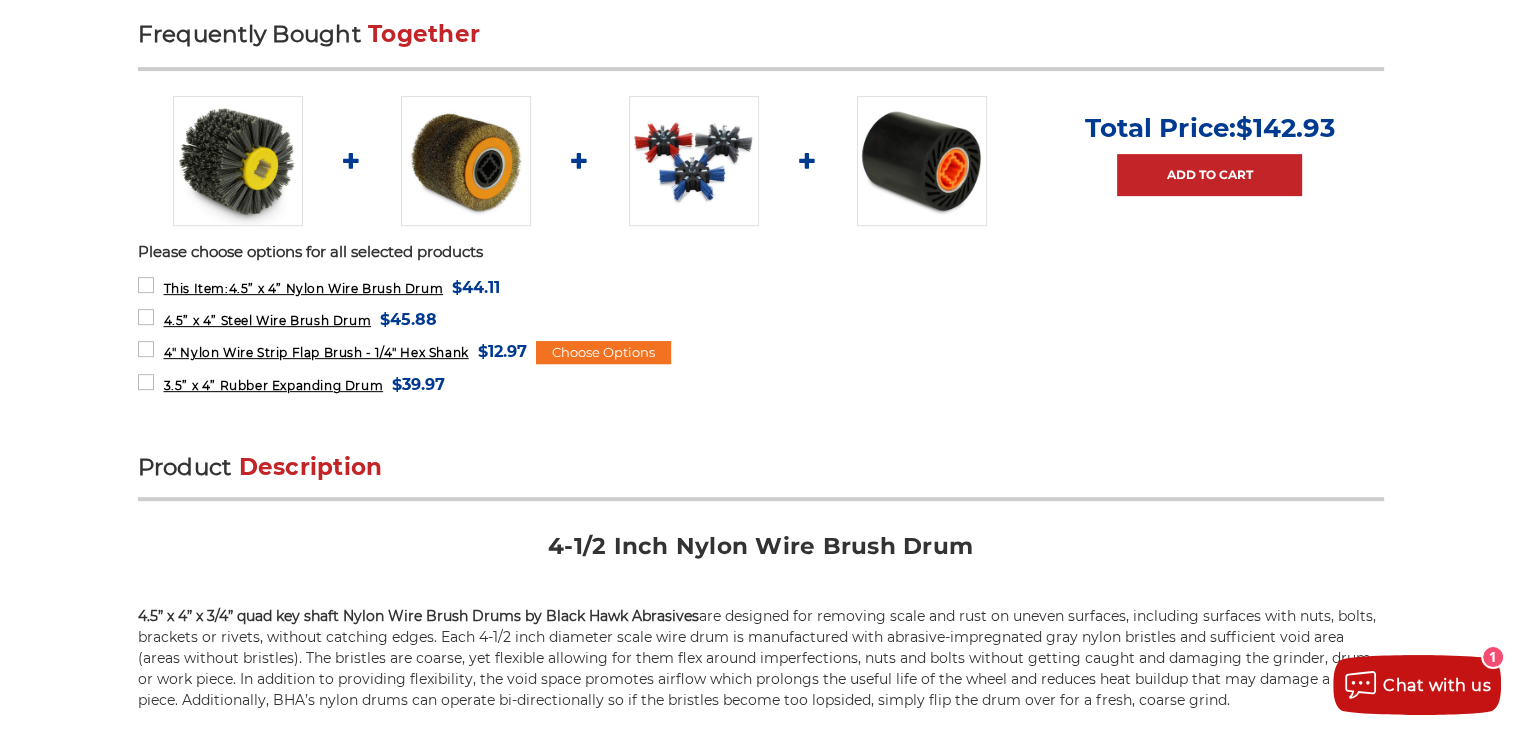 scroll, scrollTop: 999, scrollLeft: 0, axis: vertical 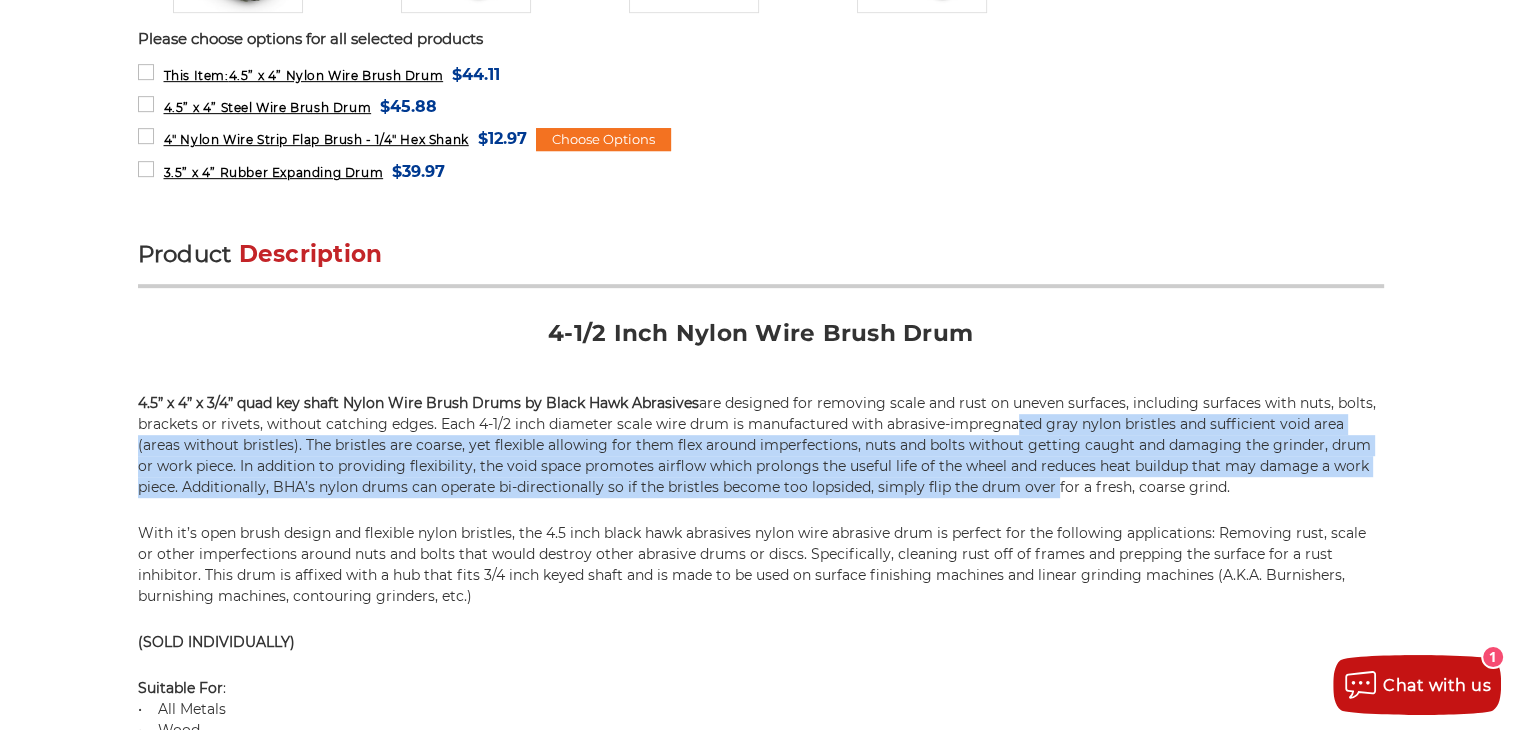 drag, startPoint x: 1012, startPoint y: 412, endPoint x: 1048, endPoint y: 477, distance: 74.30343 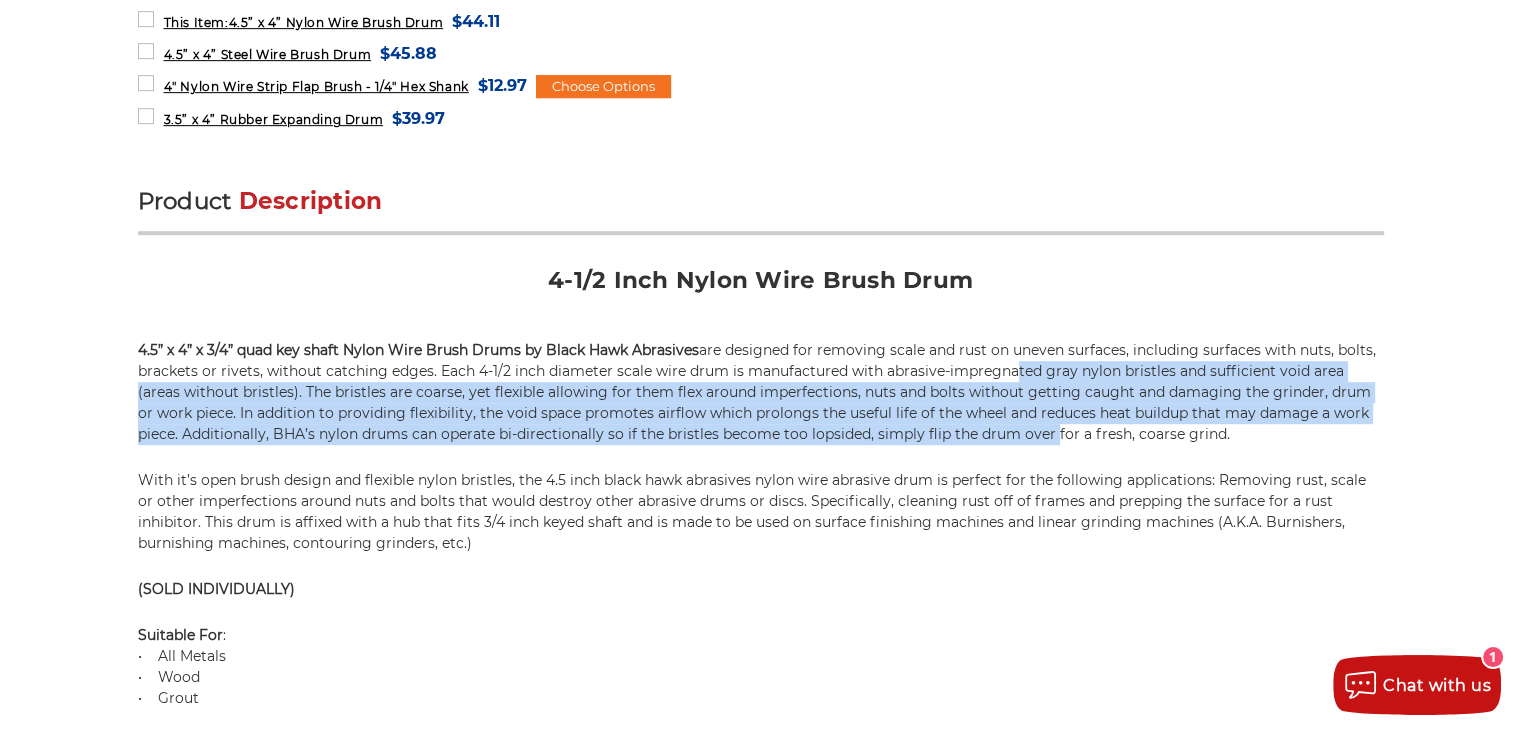 scroll, scrollTop: 1060, scrollLeft: 0, axis: vertical 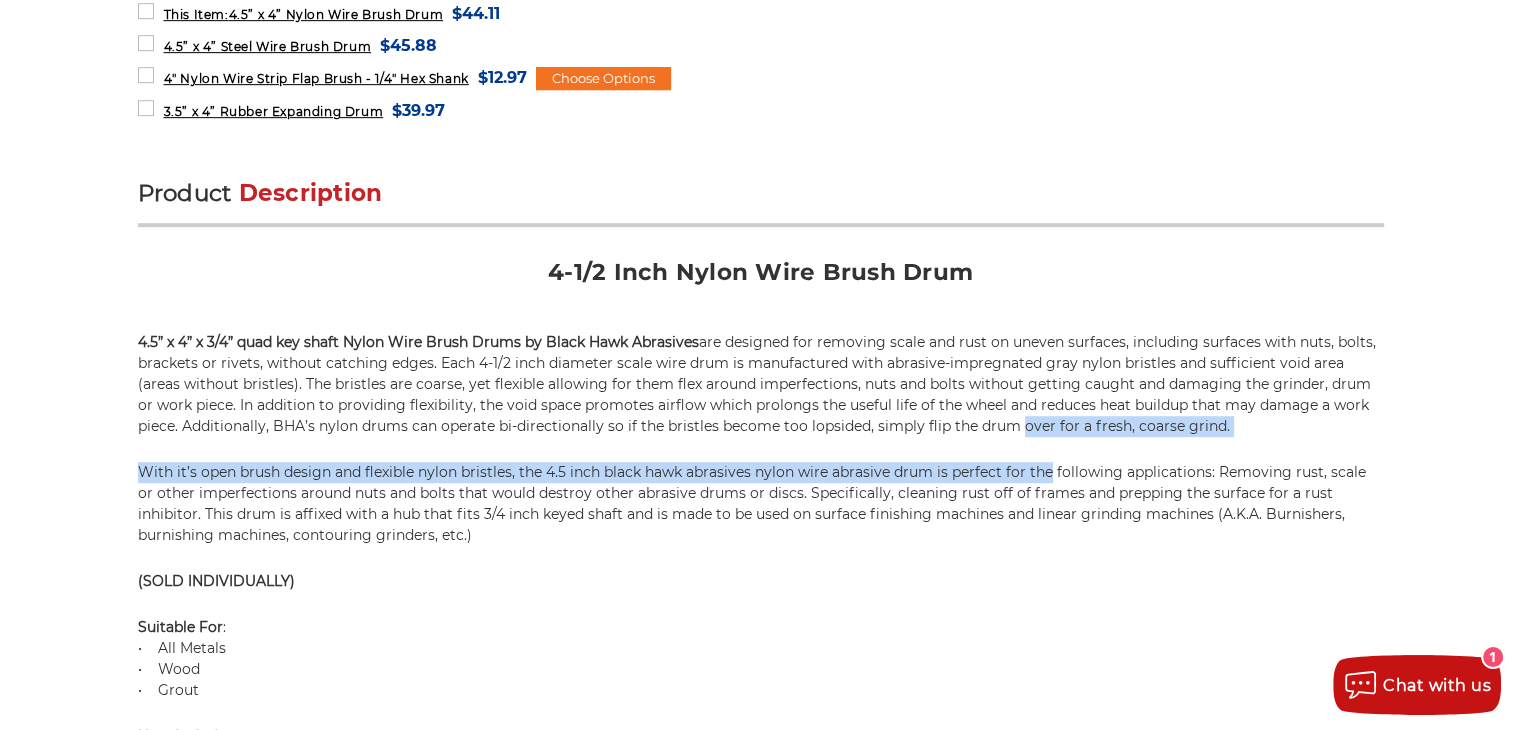 drag, startPoint x: 1048, startPoint y: 477, endPoint x: 1010, endPoint y: 423, distance: 66.0303 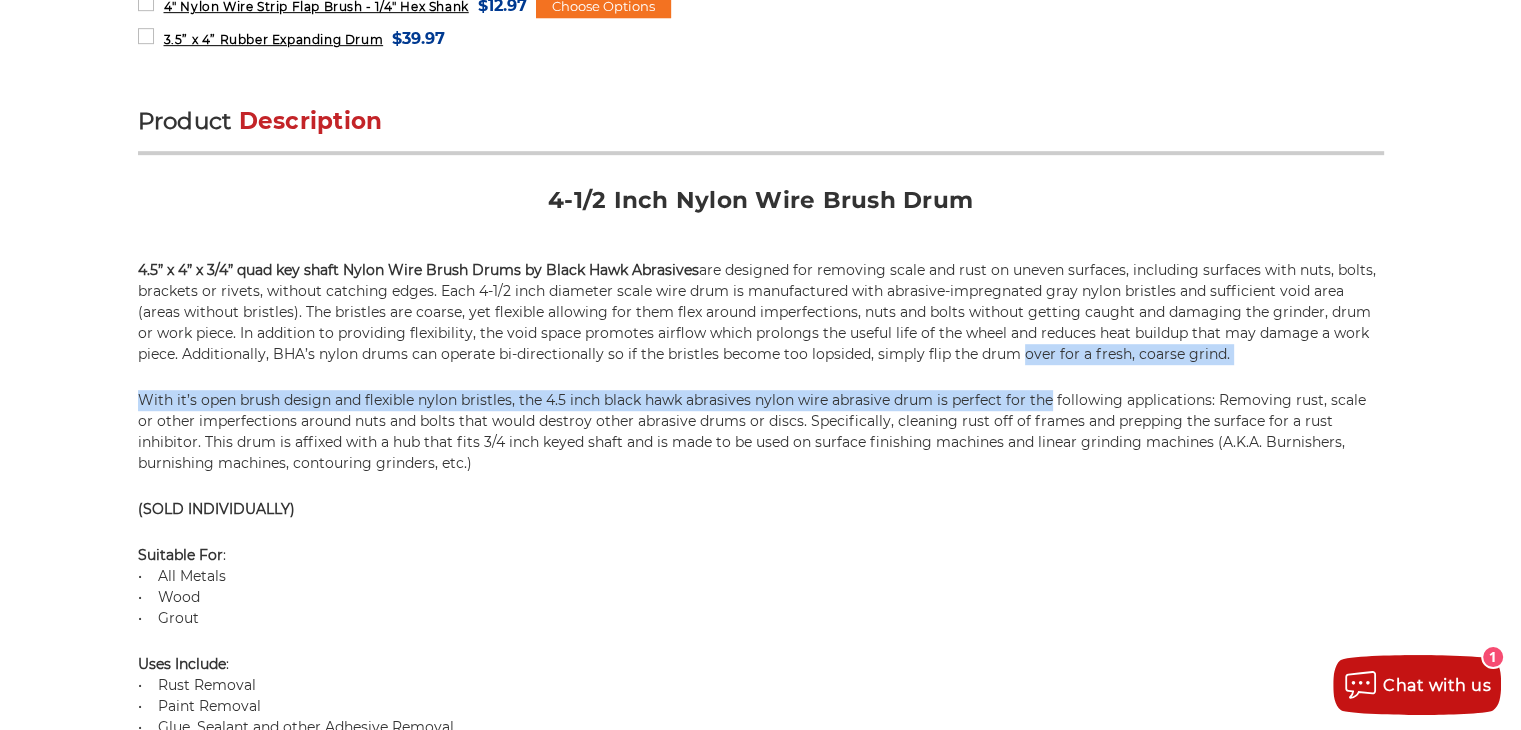 scroll, scrollTop: 1142, scrollLeft: 0, axis: vertical 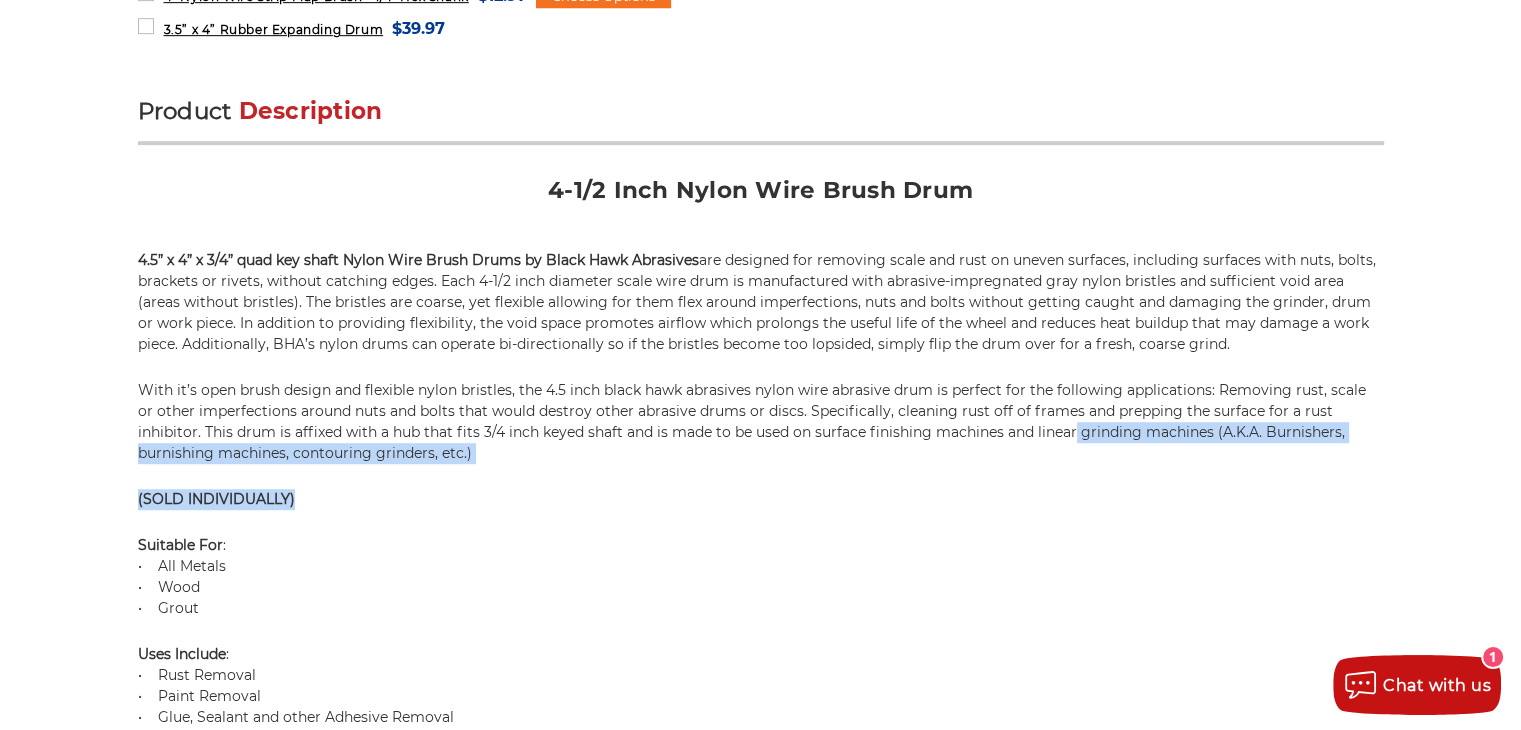 drag, startPoint x: 1010, startPoint y: 423, endPoint x: 1008, endPoint y: 489, distance: 66.0303 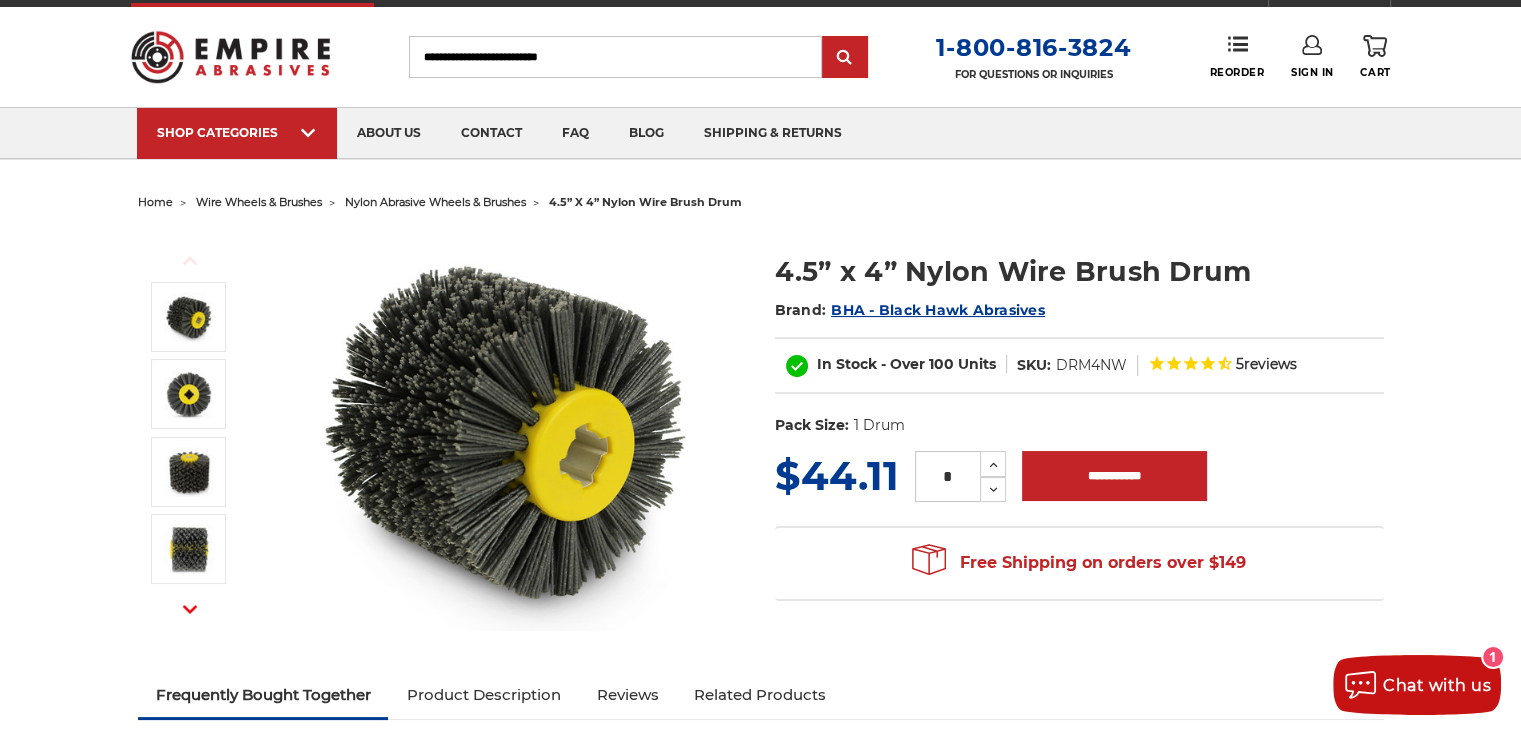 scroll, scrollTop: 0, scrollLeft: 0, axis: both 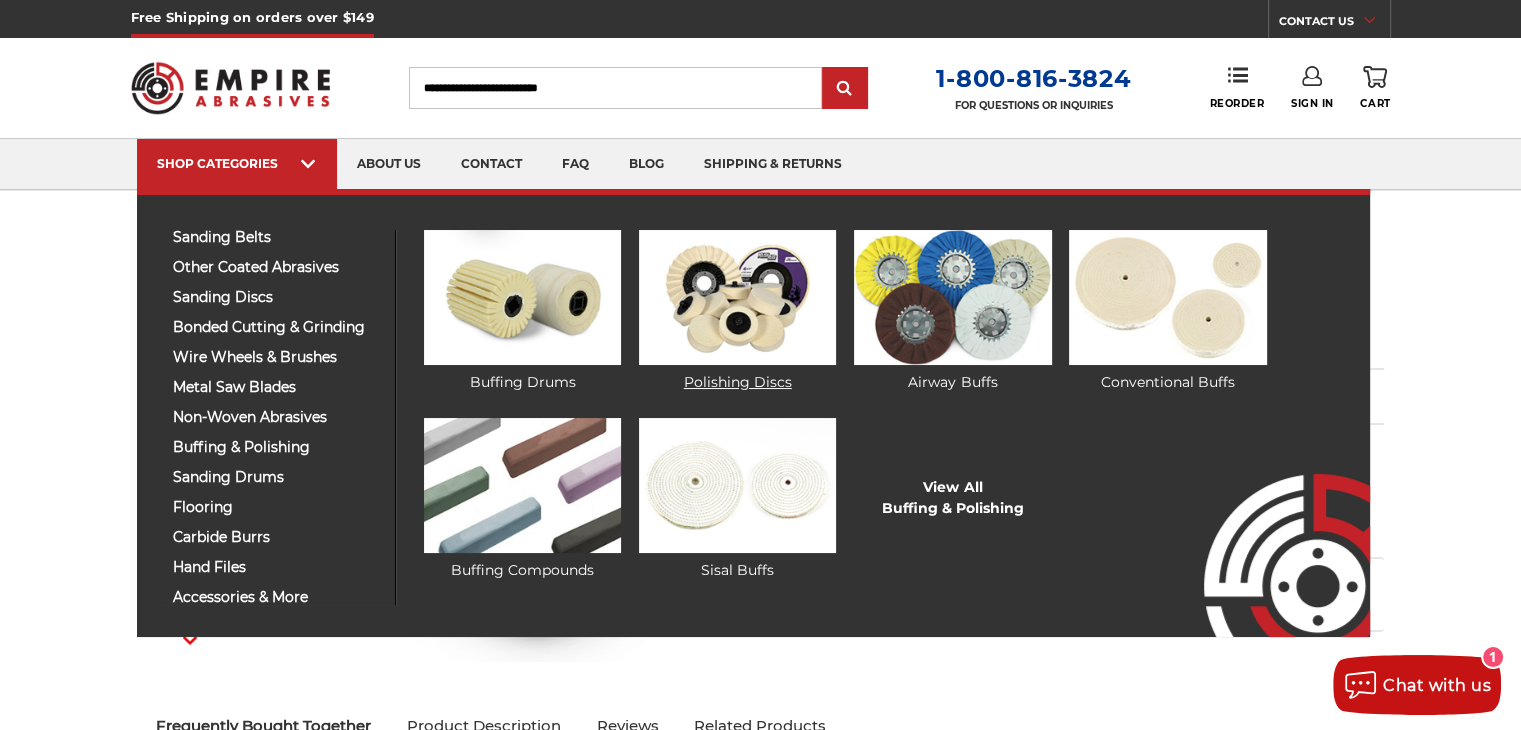 click at bounding box center [737, 297] 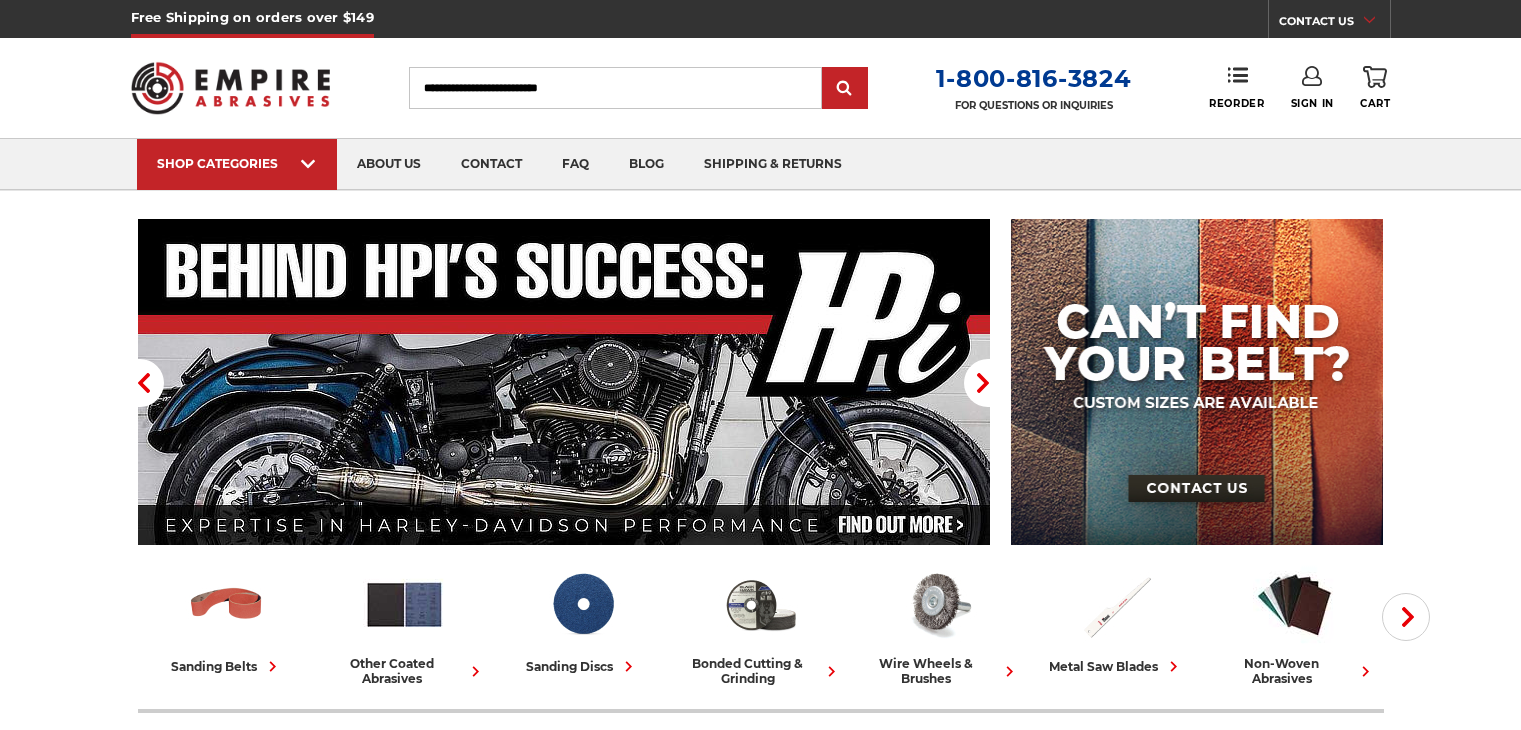 scroll, scrollTop: 0, scrollLeft: 0, axis: both 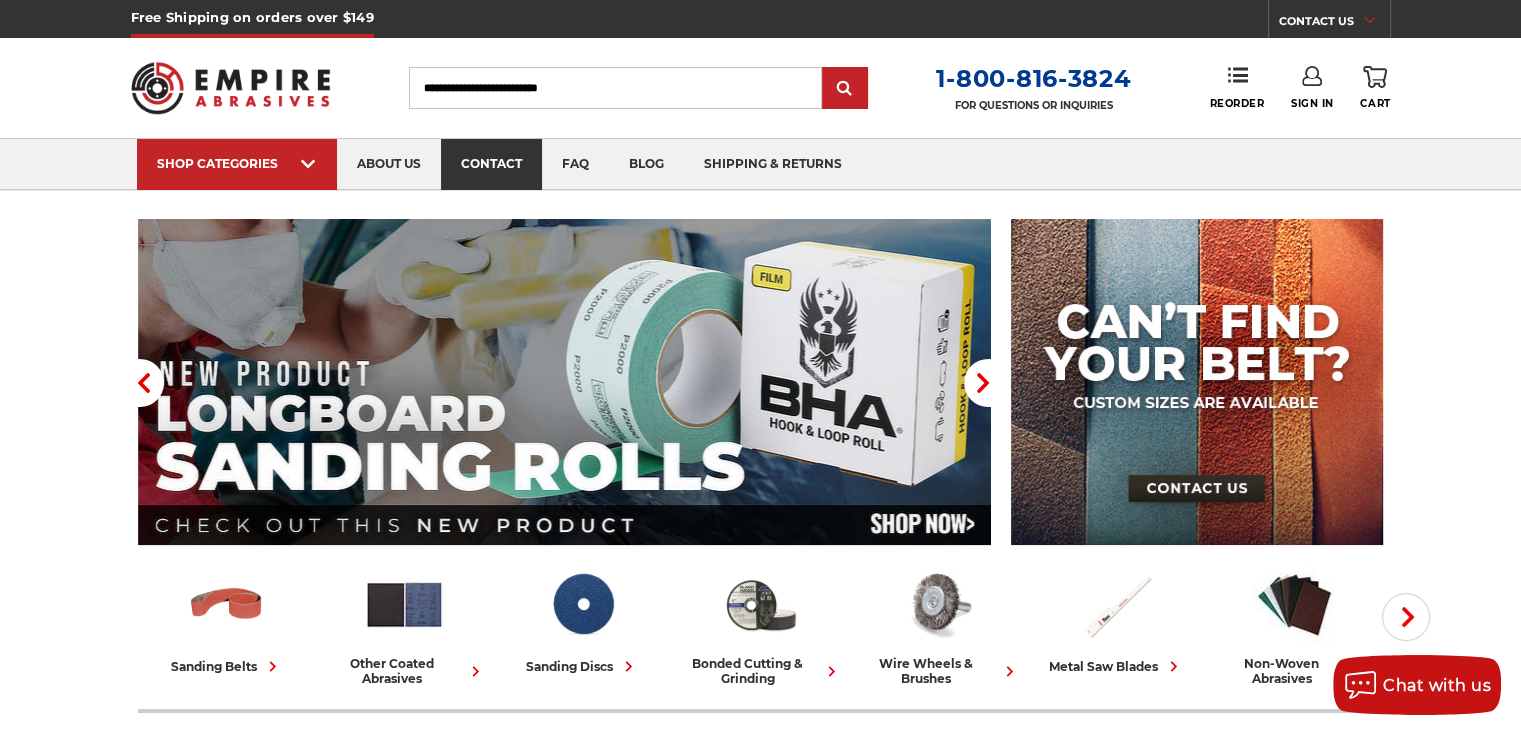 click on "contact" at bounding box center [491, 164] 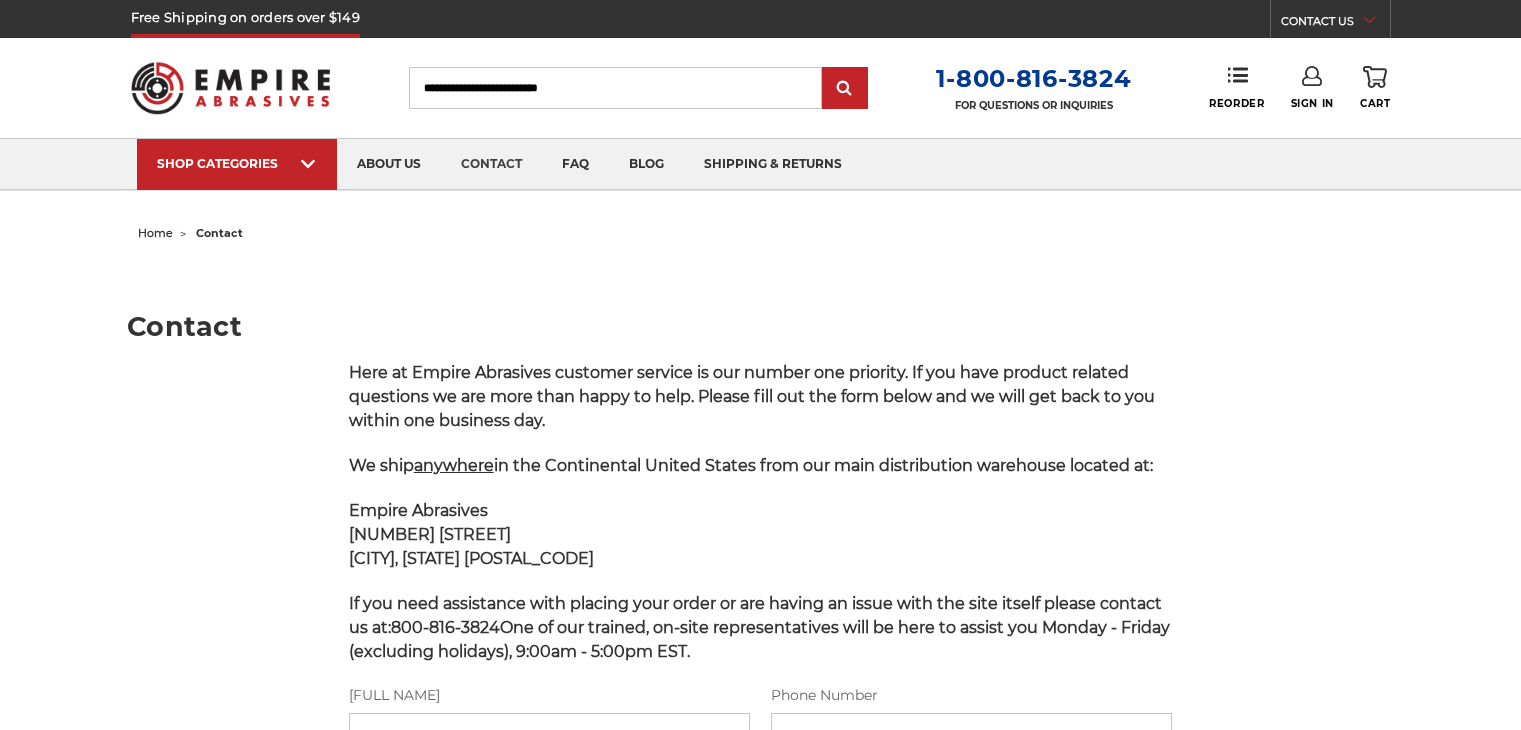 scroll, scrollTop: 0, scrollLeft: 0, axis: both 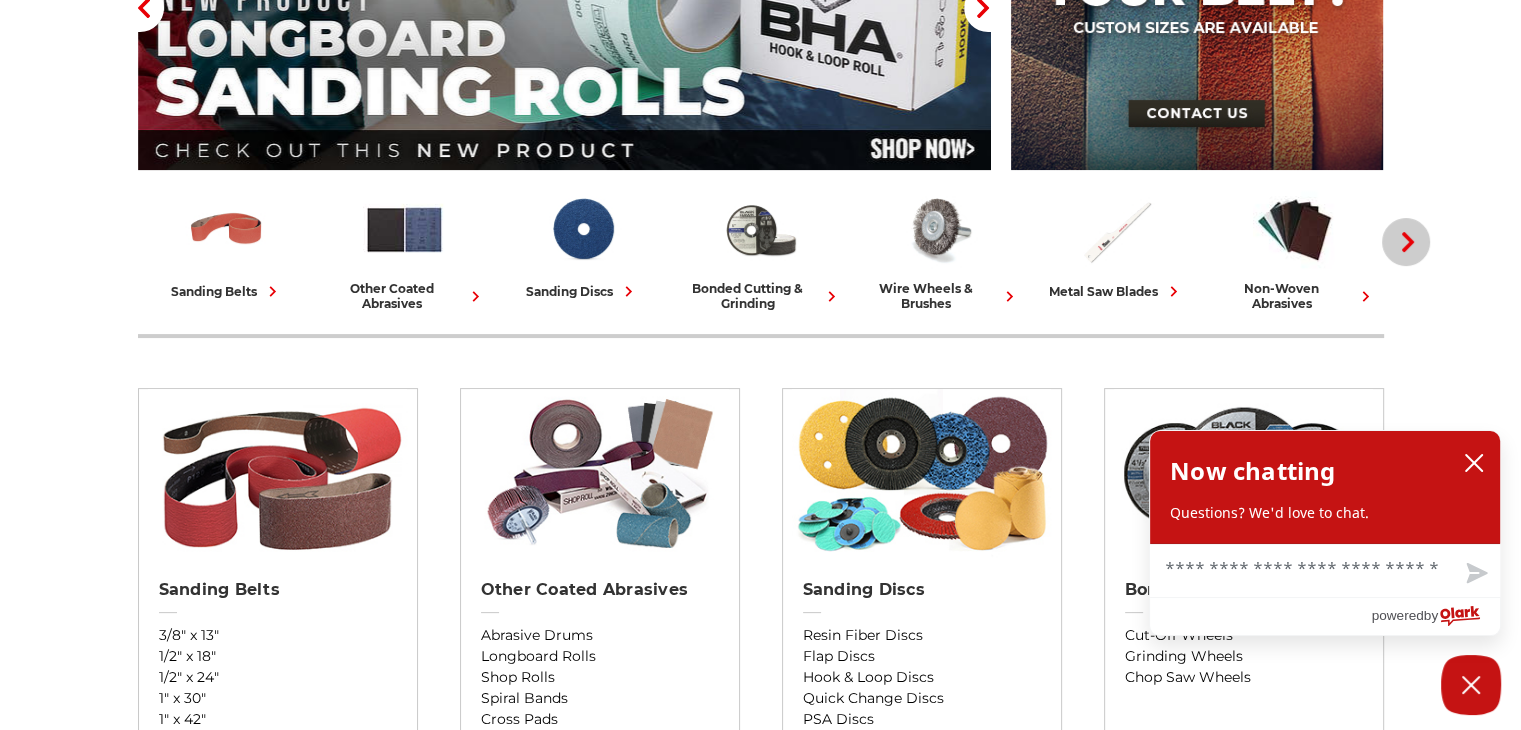 click on "Next" at bounding box center (1406, 242) 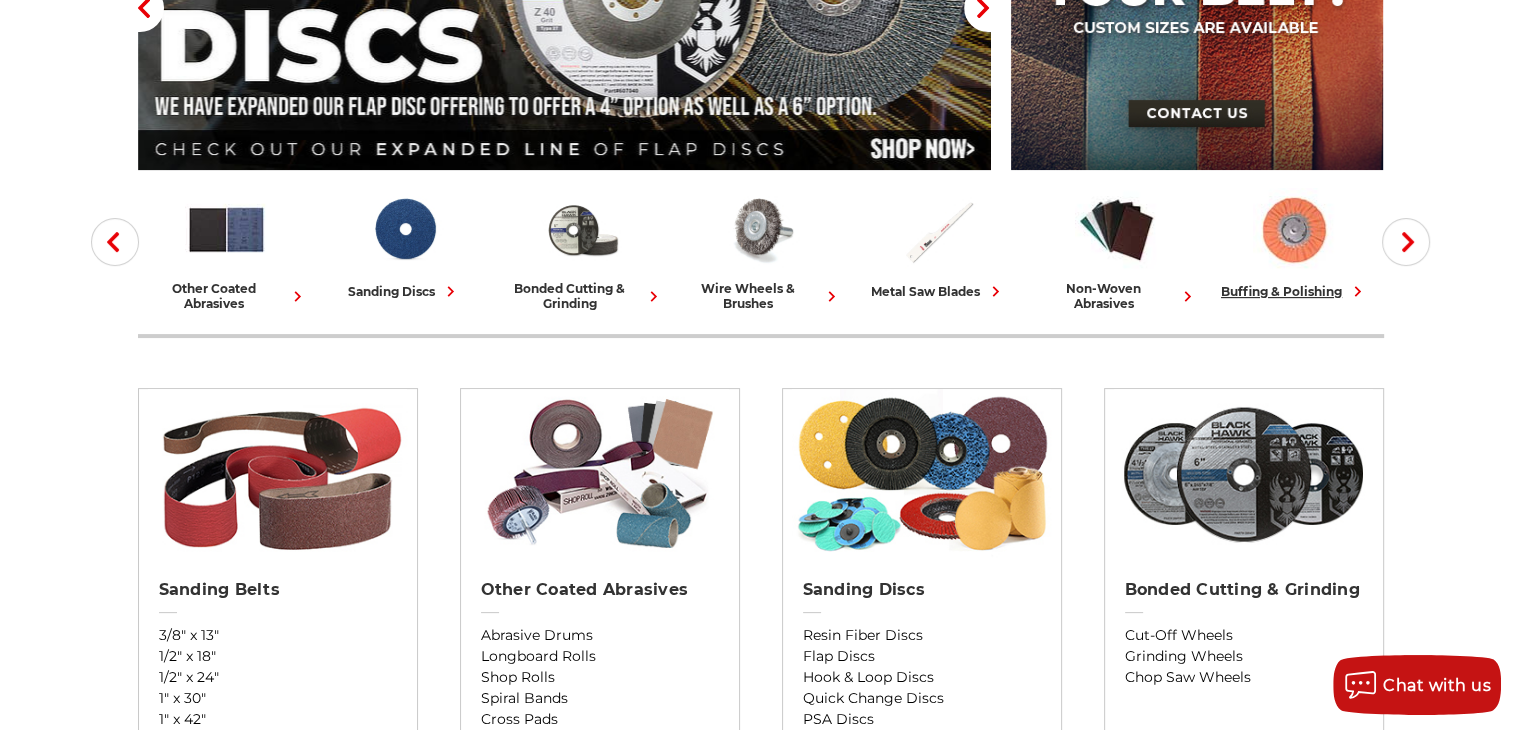 click at bounding box center (1294, 229) 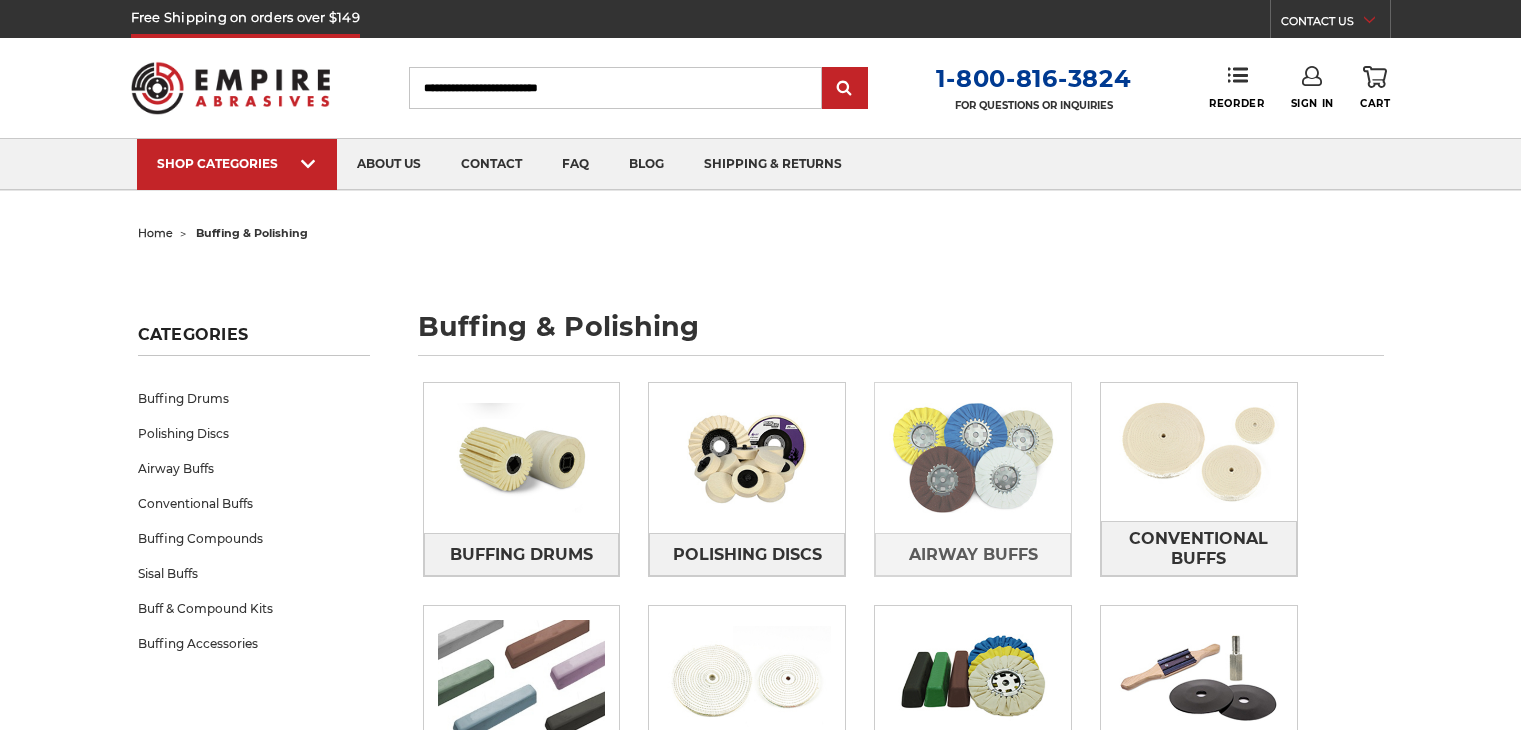 scroll, scrollTop: 0, scrollLeft: 0, axis: both 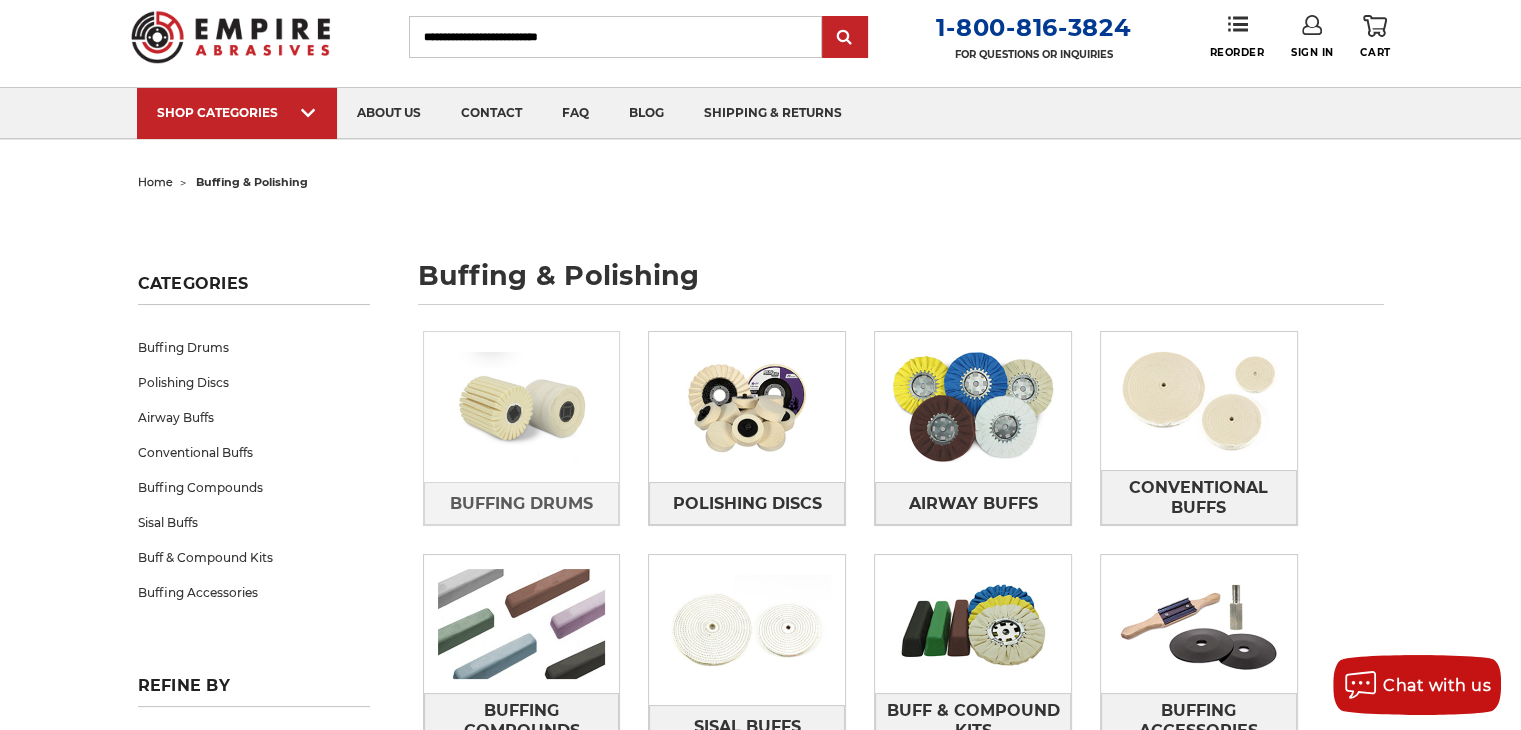 click at bounding box center (522, 407) 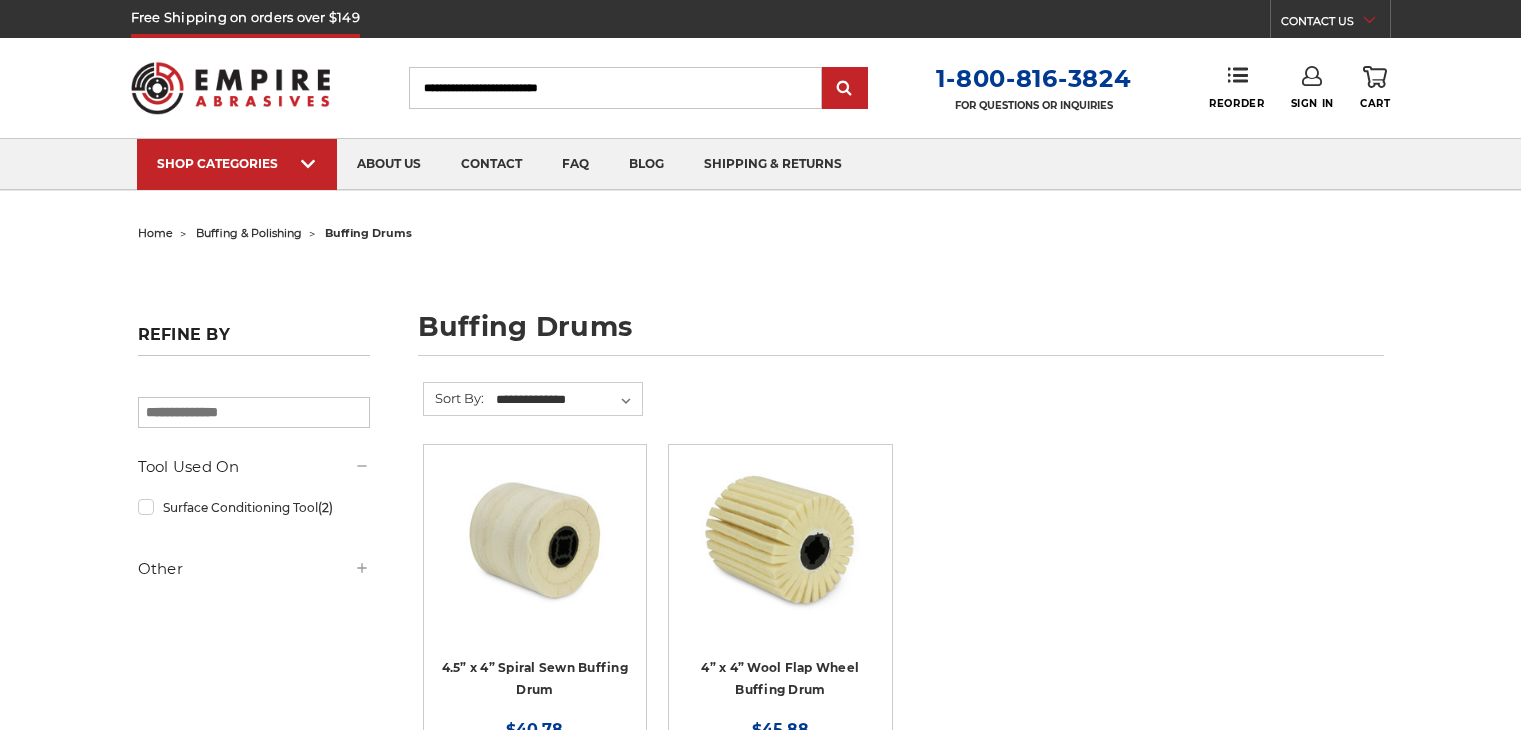 scroll, scrollTop: 0, scrollLeft: 0, axis: both 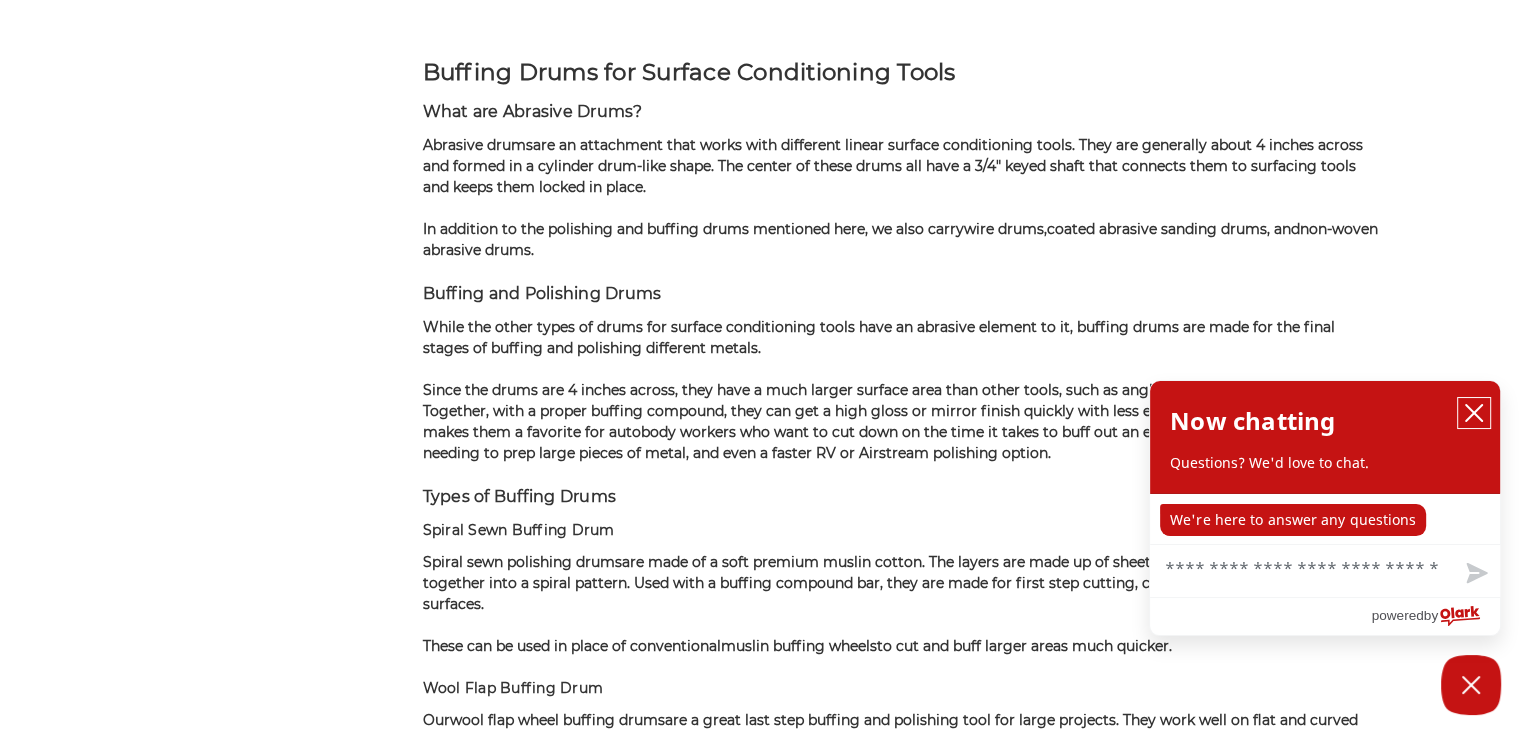 click at bounding box center [1474, 413] 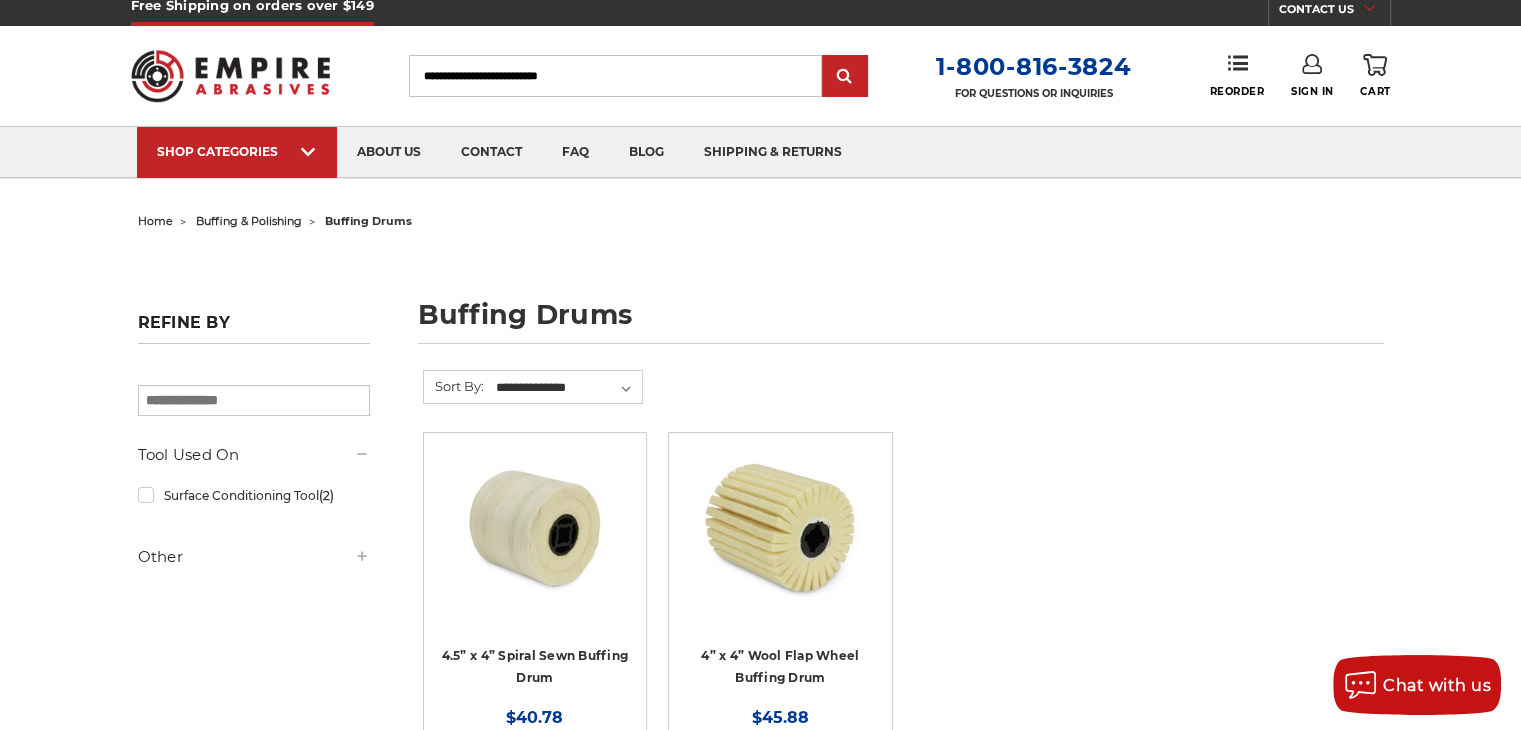 scroll, scrollTop: 12, scrollLeft: 0, axis: vertical 